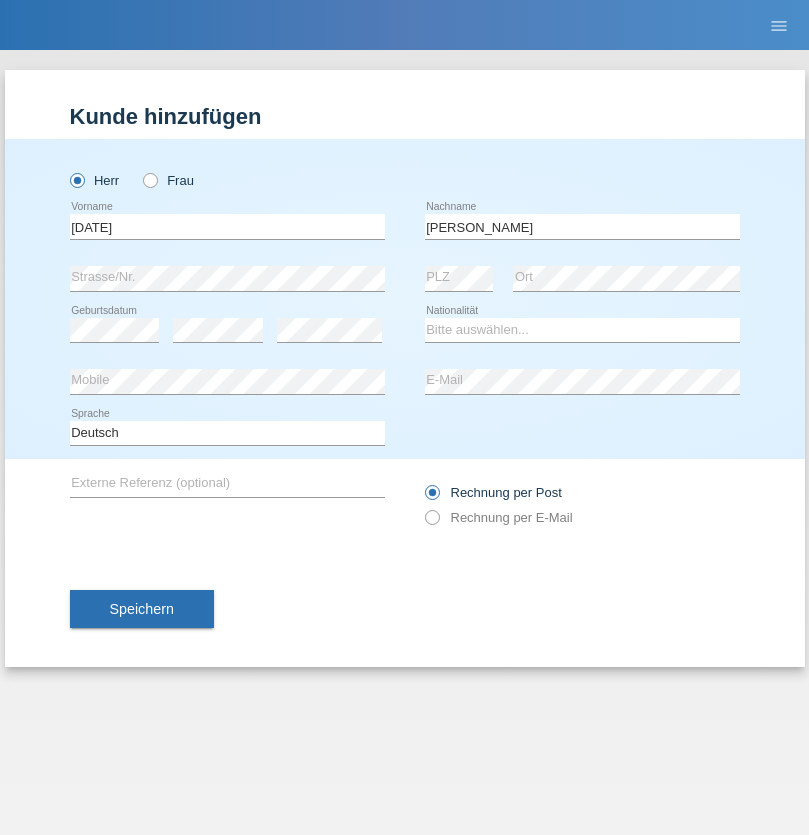 scroll, scrollTop: 0, scrollLeft: 0, axis: both 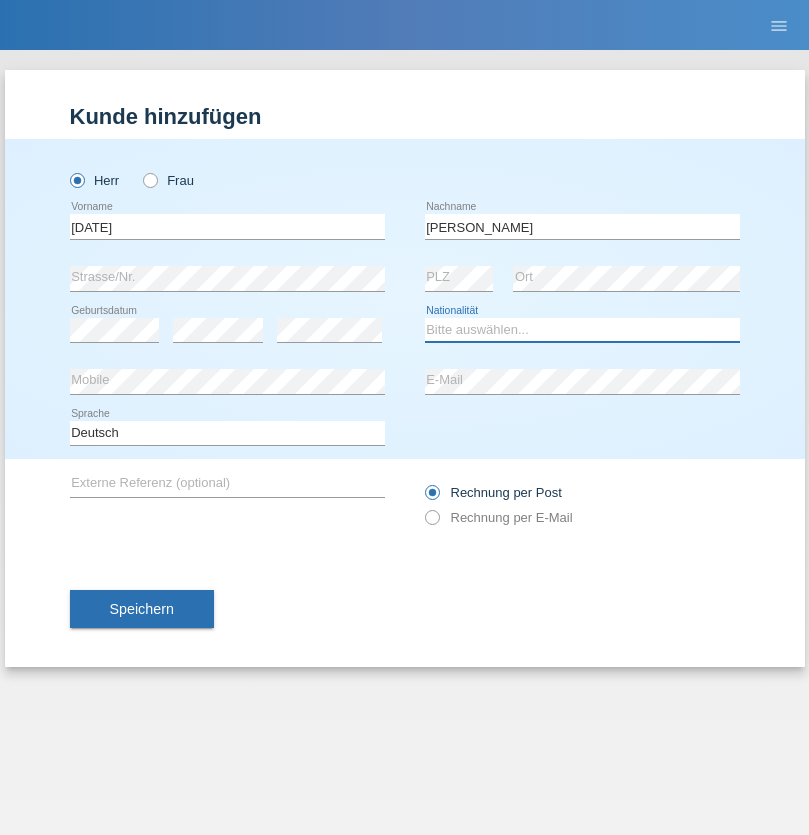 select on "SI" 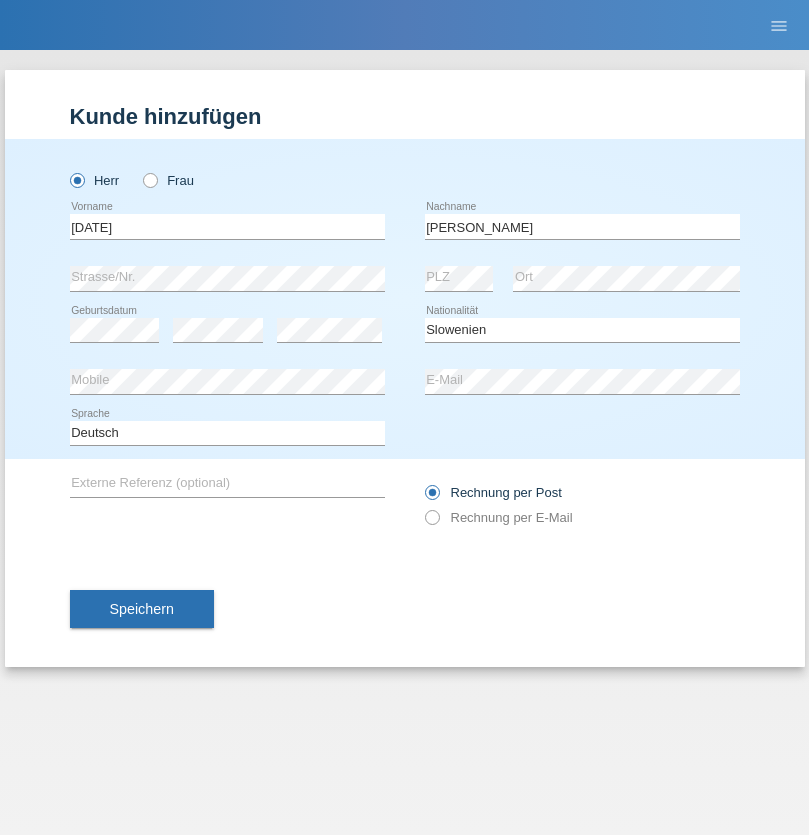 select on "C" 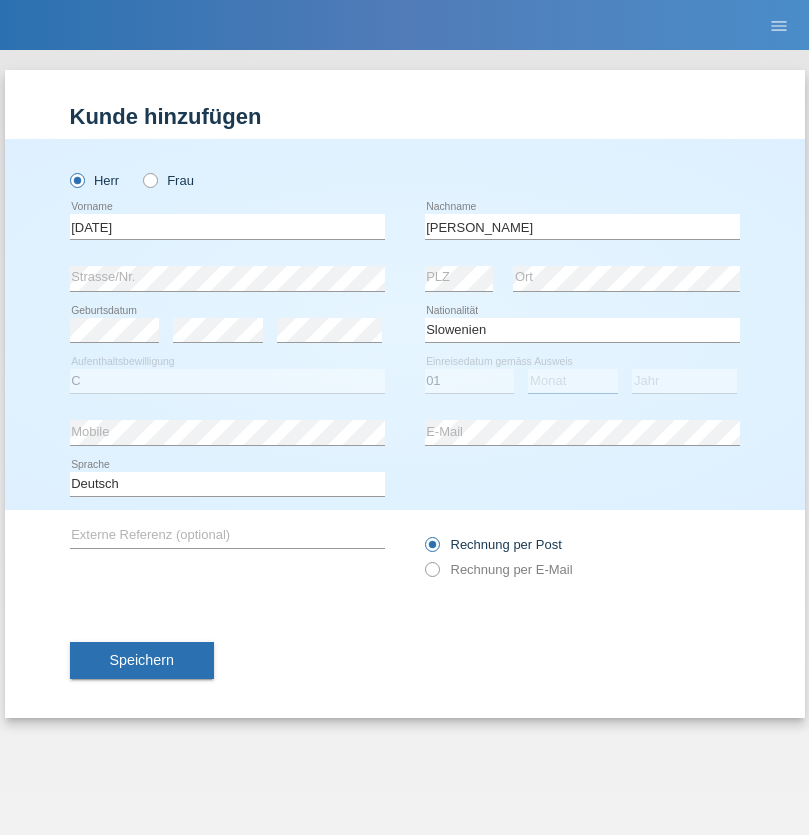 select on "02" 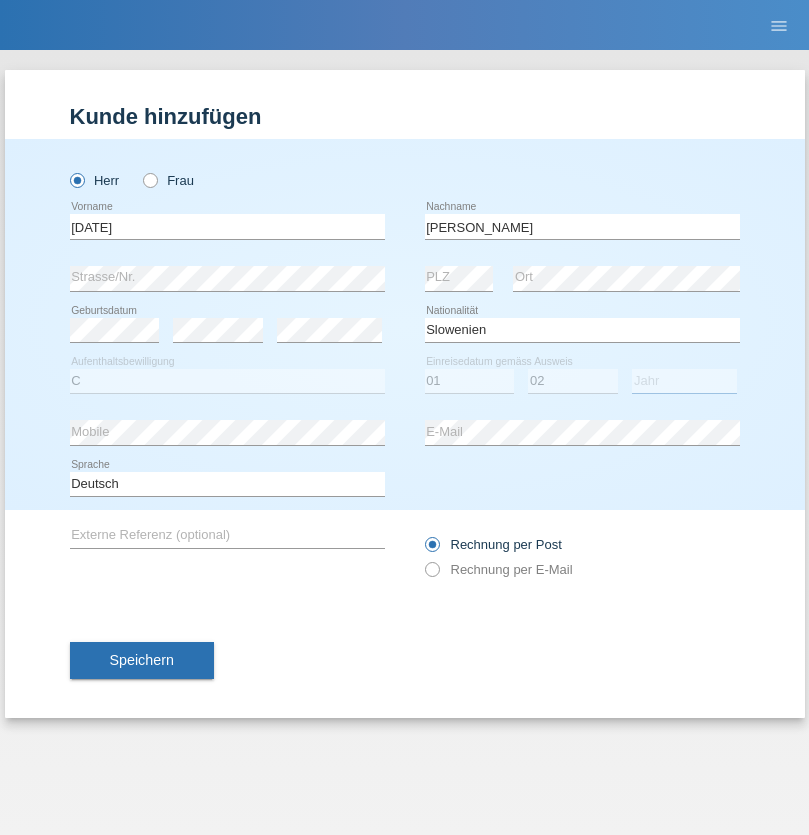 select on "2021" 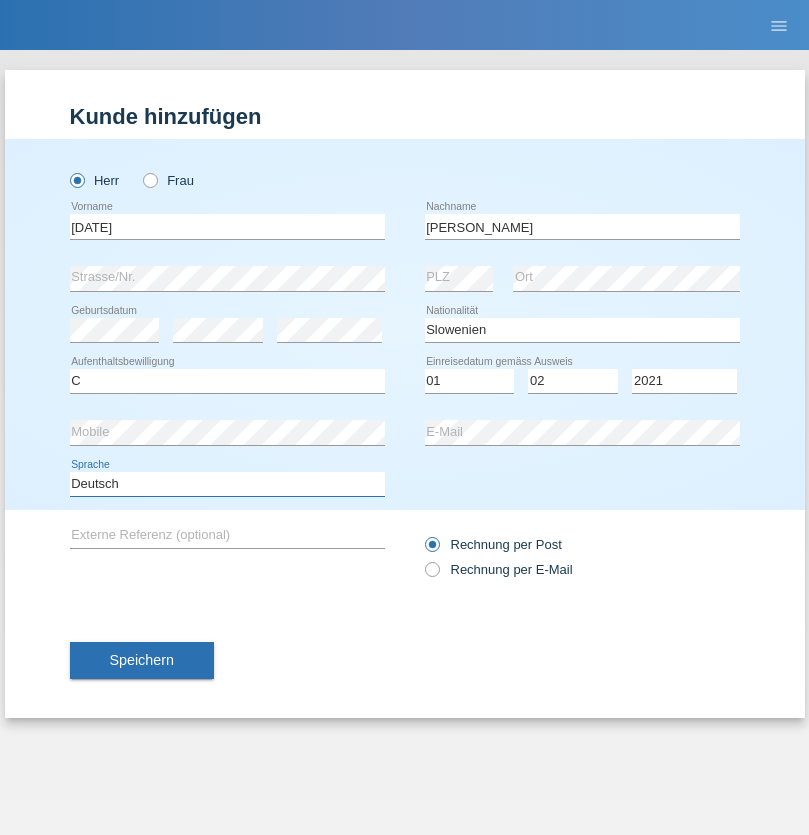 select on "en" 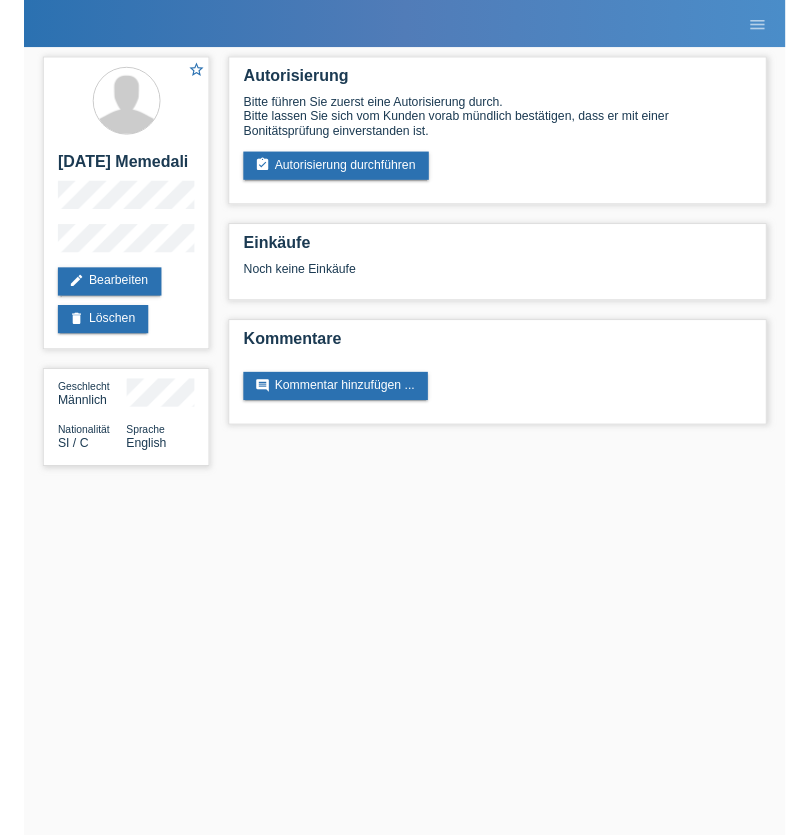 scroll, scrollTop: 0, scrollLeft: 0, axis: both 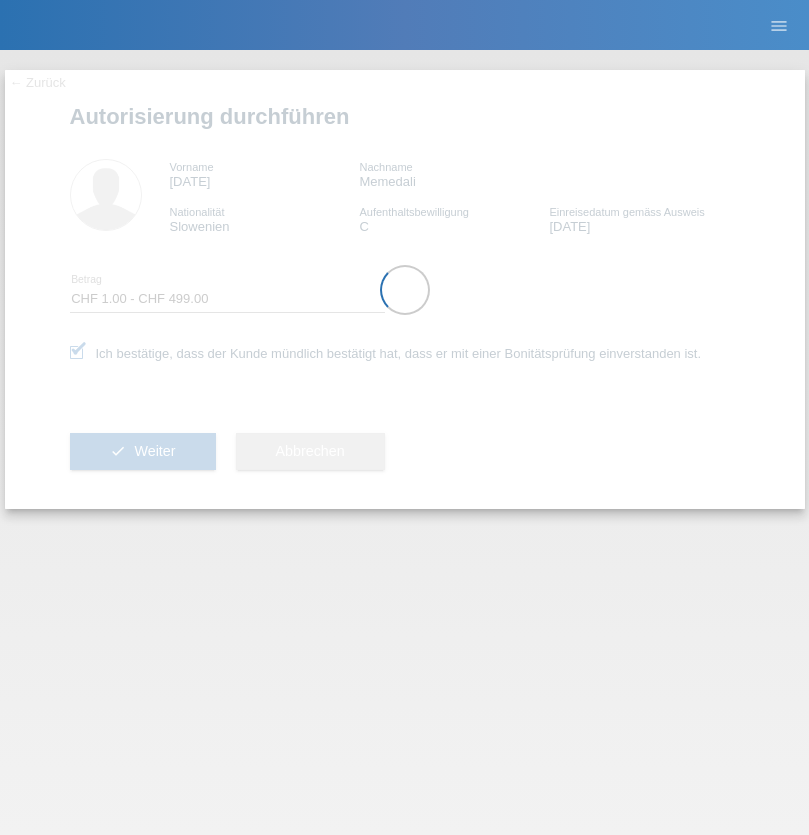 select on "1" 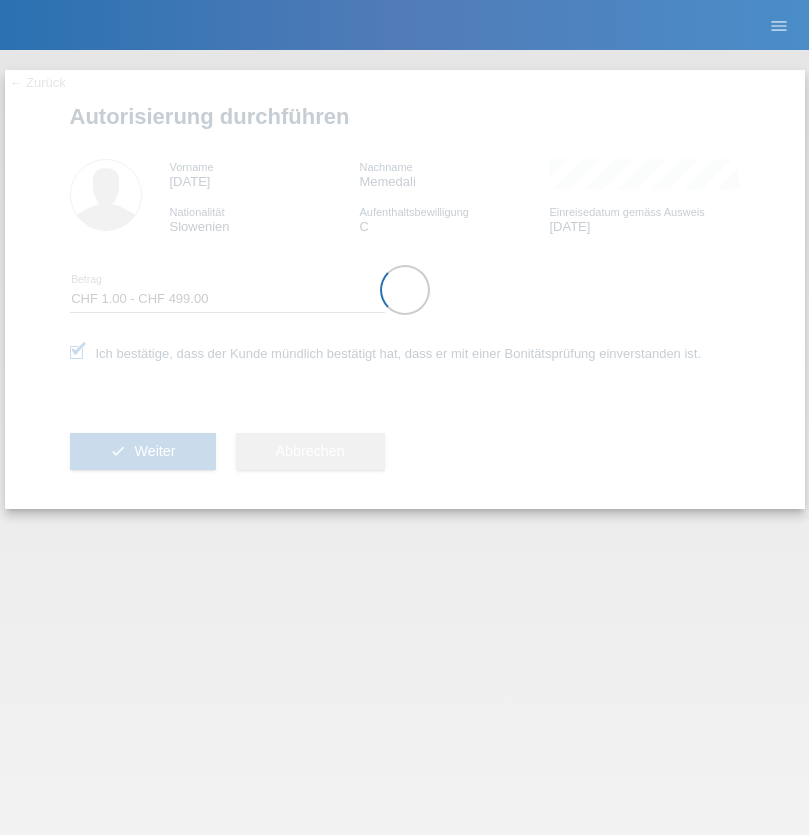 scroll, scrollTop: 0, scrollLeft: 0, axis: both 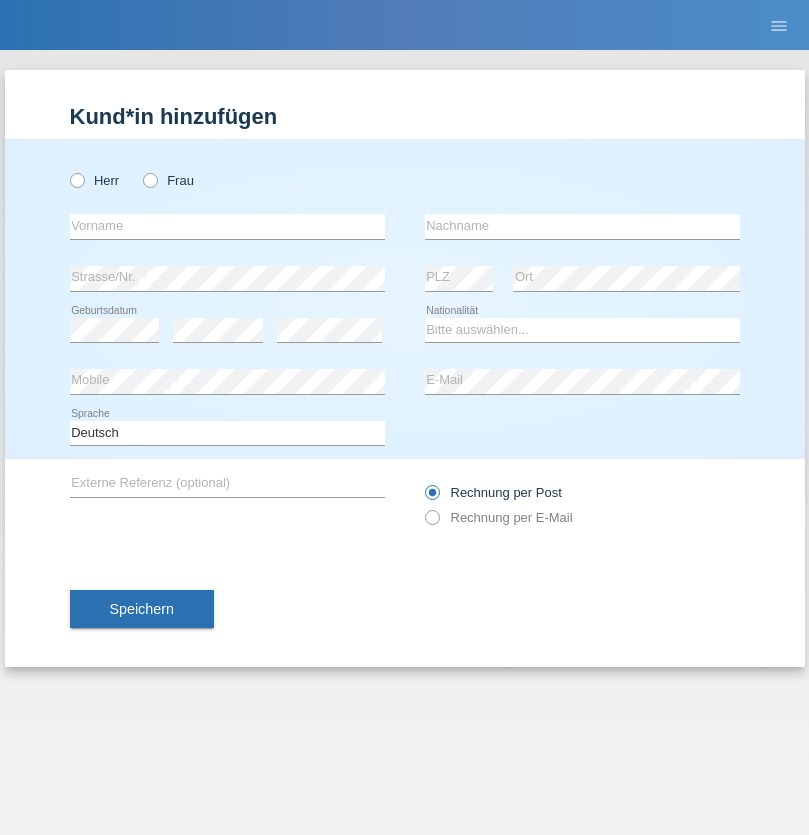 radio on "true" 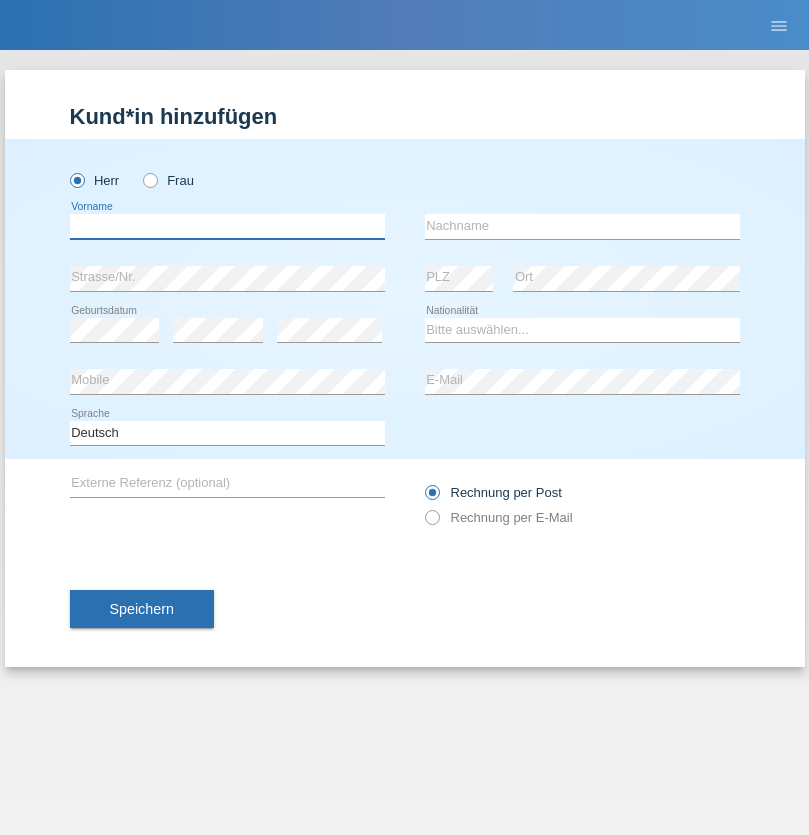 click at bounding box center (227, 226) 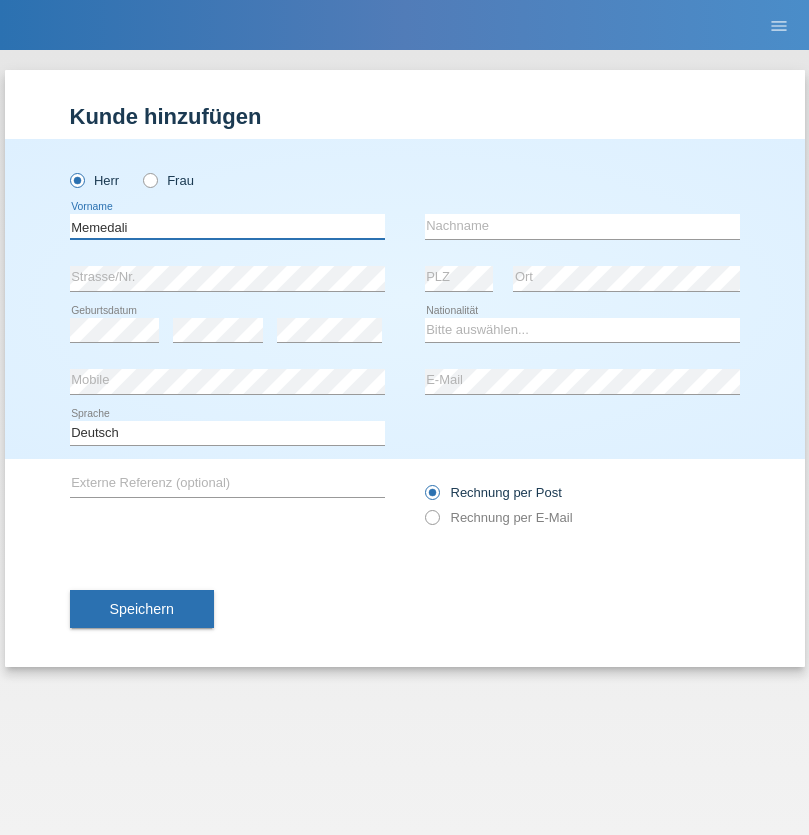 type on "Memedali" 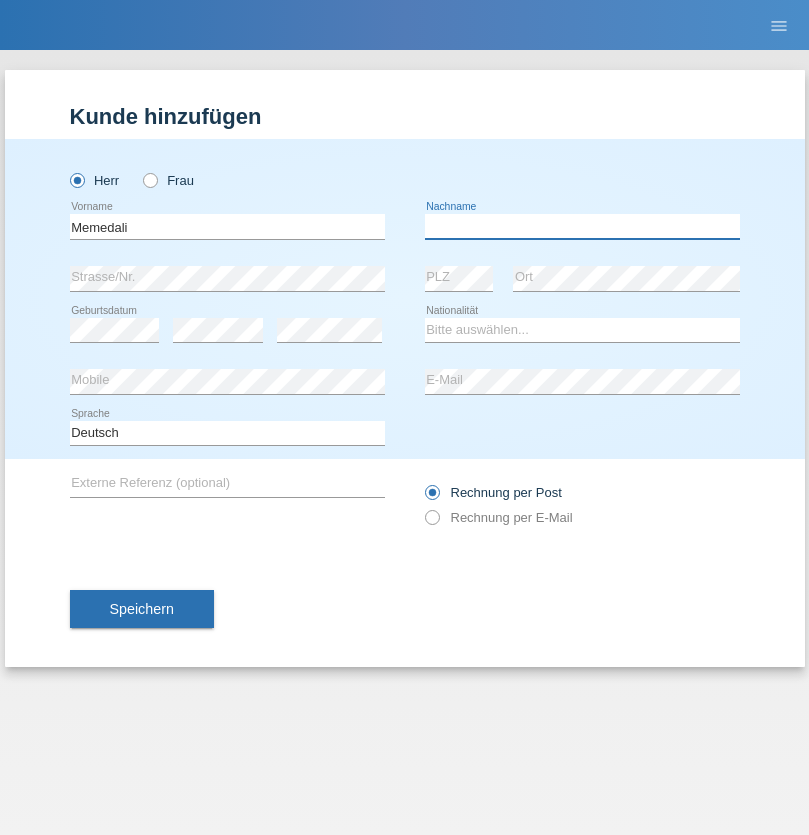 click at bounding box center (582, 226) 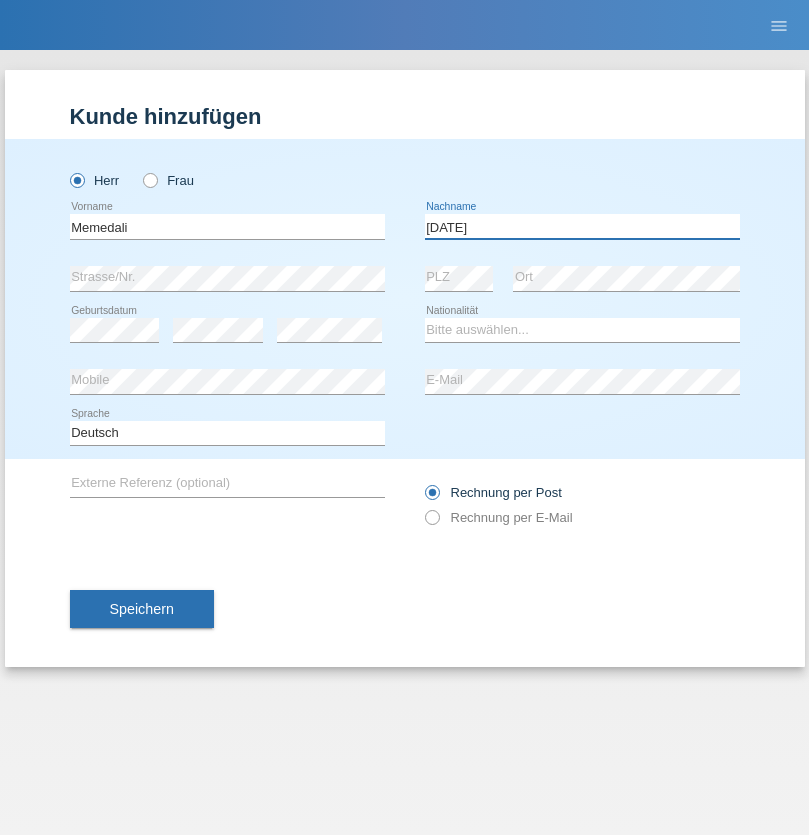 type on "[DATE]" 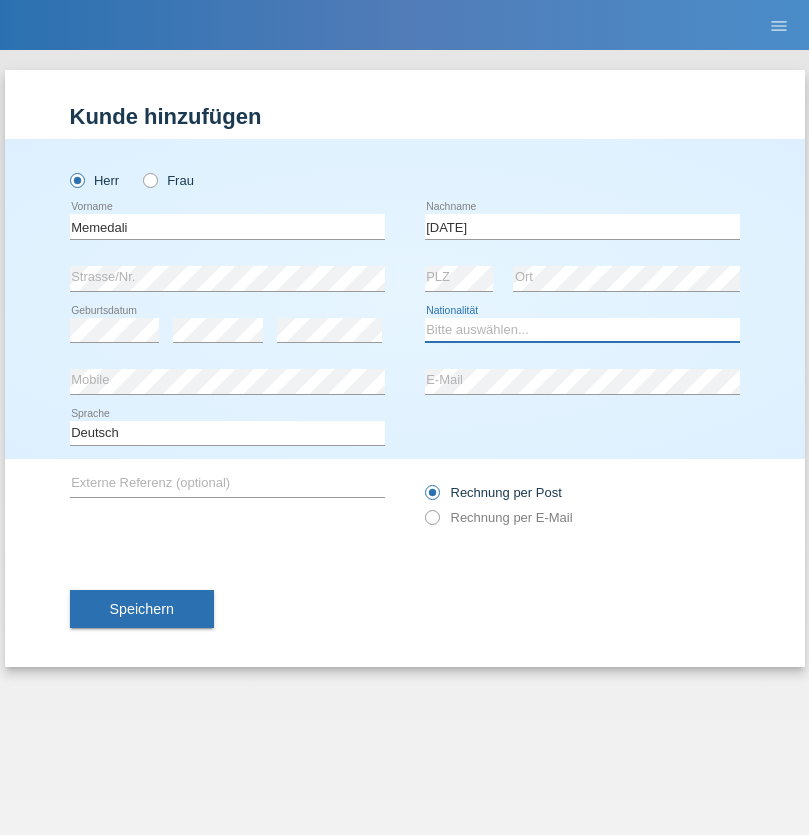 select on "SI" 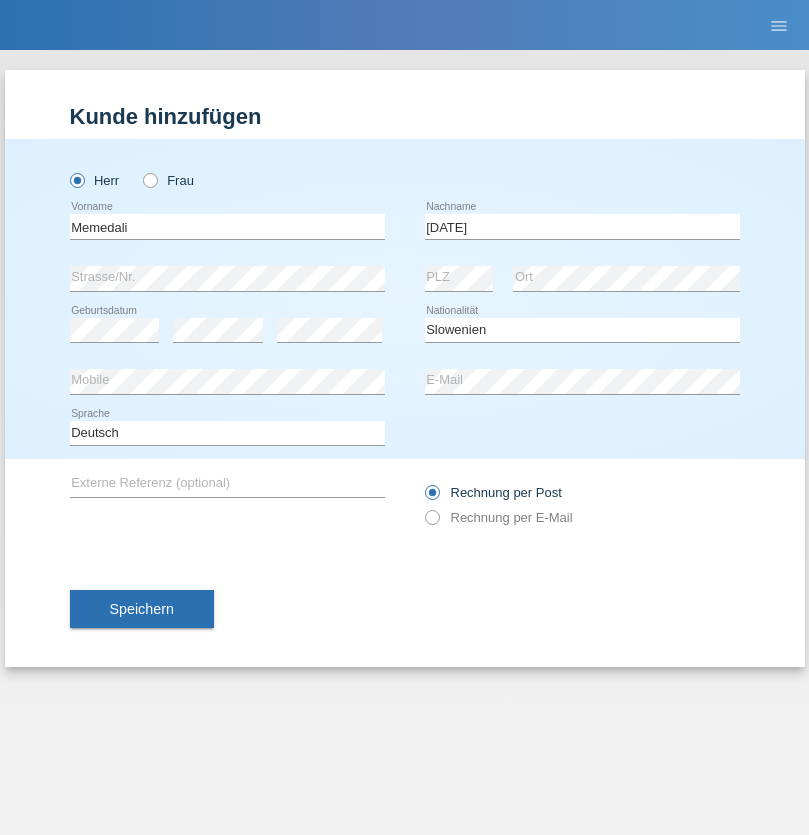 select on "C" 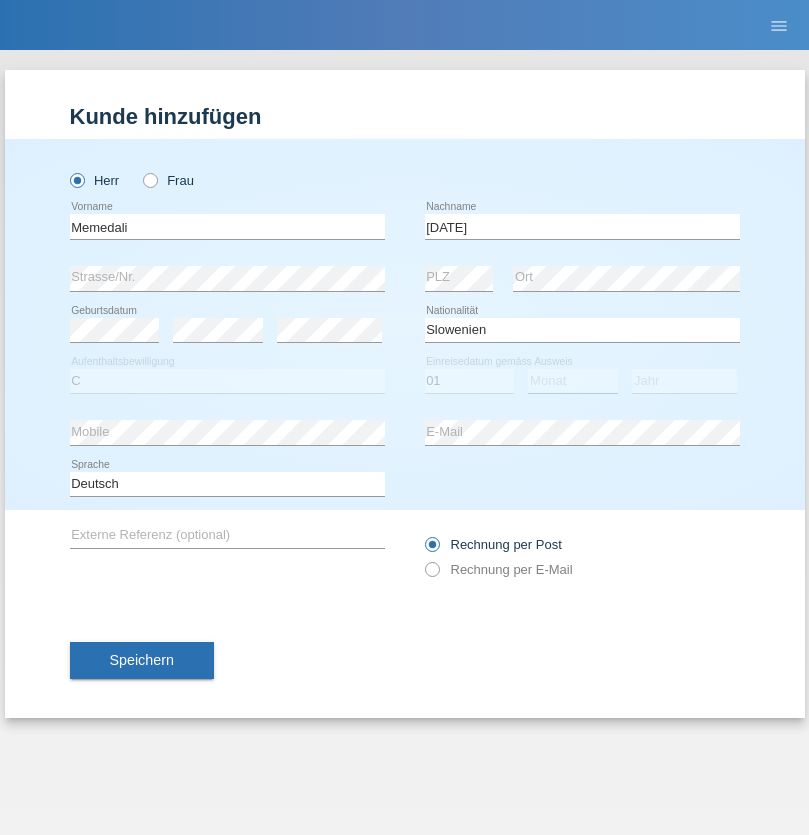 select on "02" 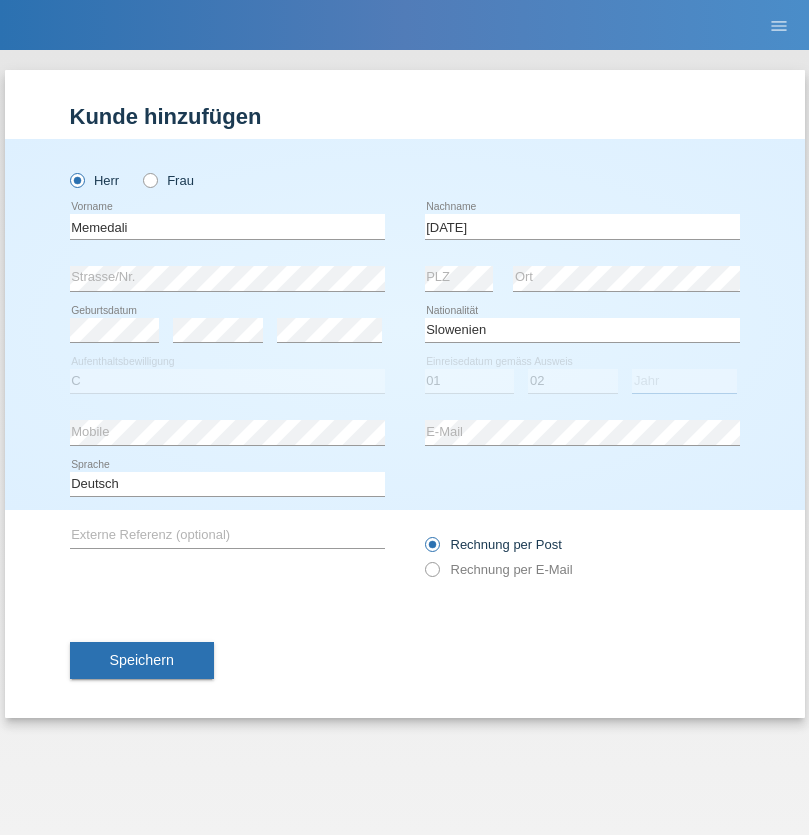 select on "2021" 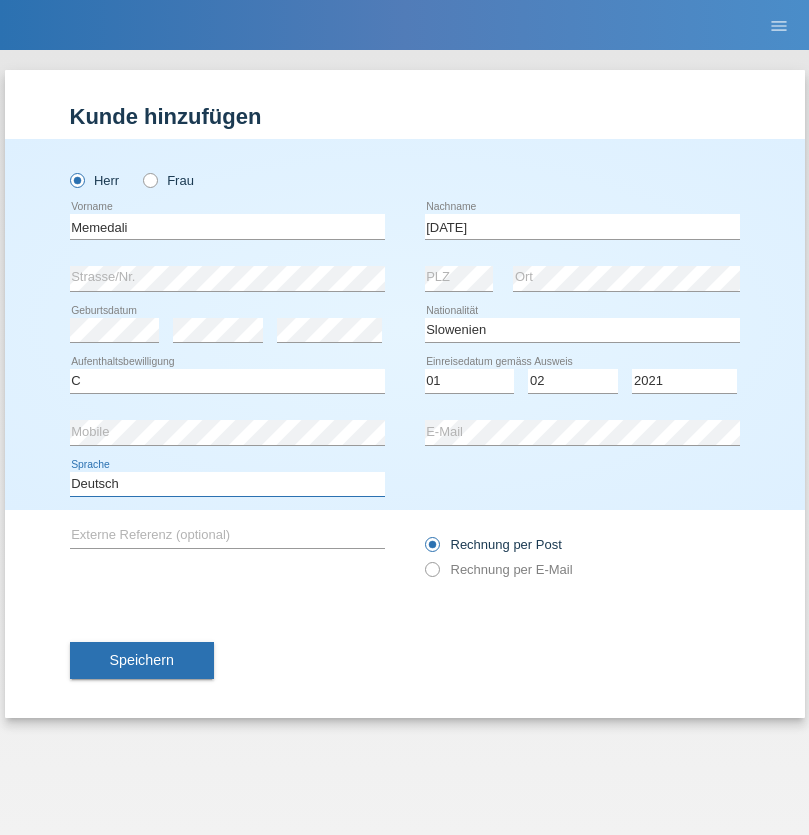 select on "en" 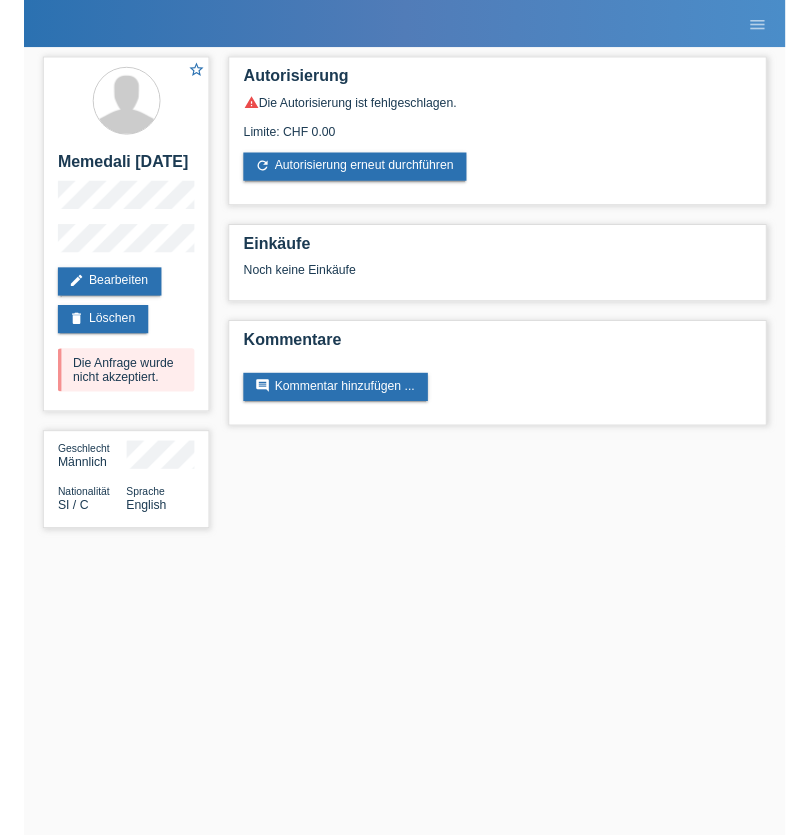 scroll, scrollTop: 0, scrollLeft: 0, axis: both 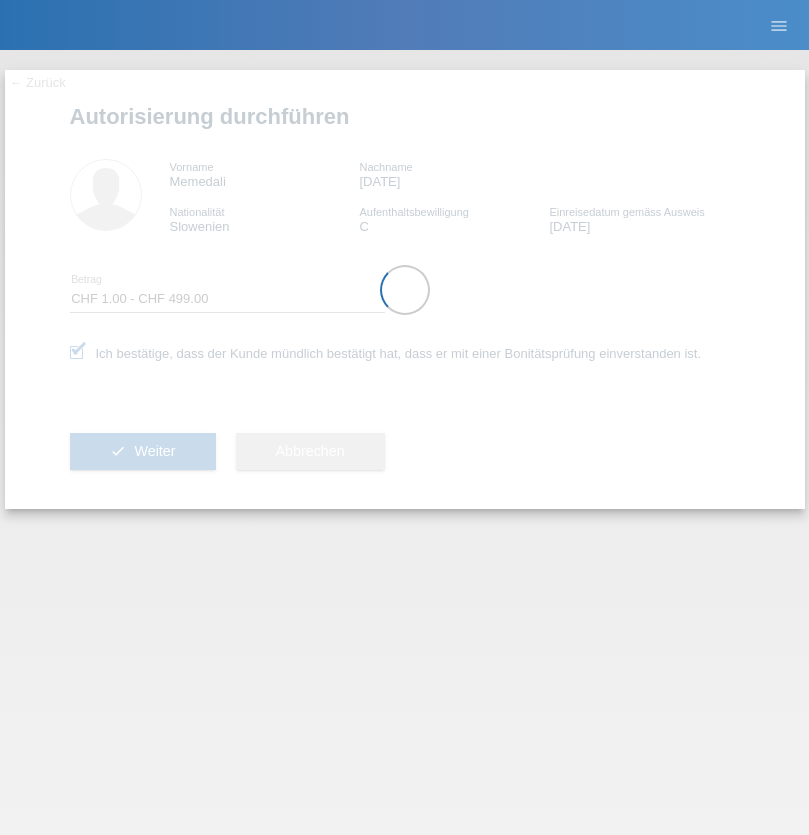 select on "1" 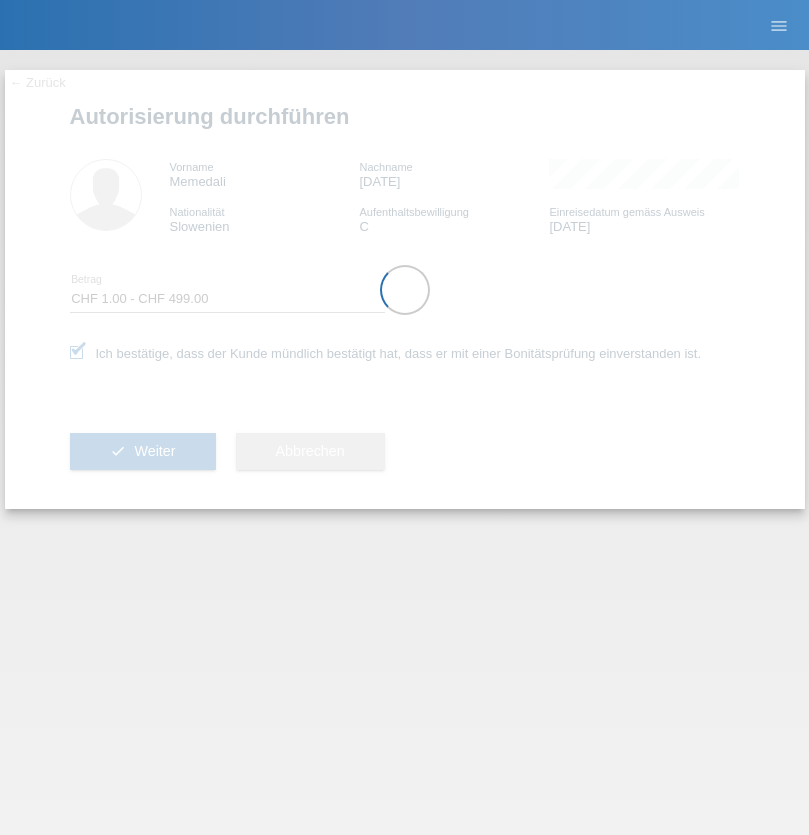 scroll, scrollTop: 0, scrollLeft: 0, axis: both 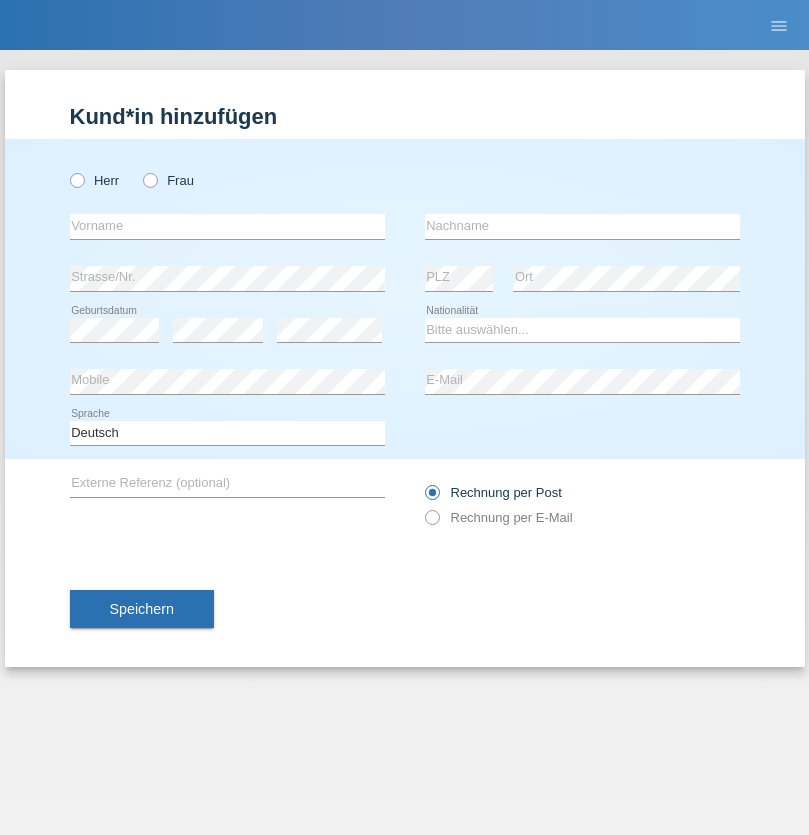 radio on "true" 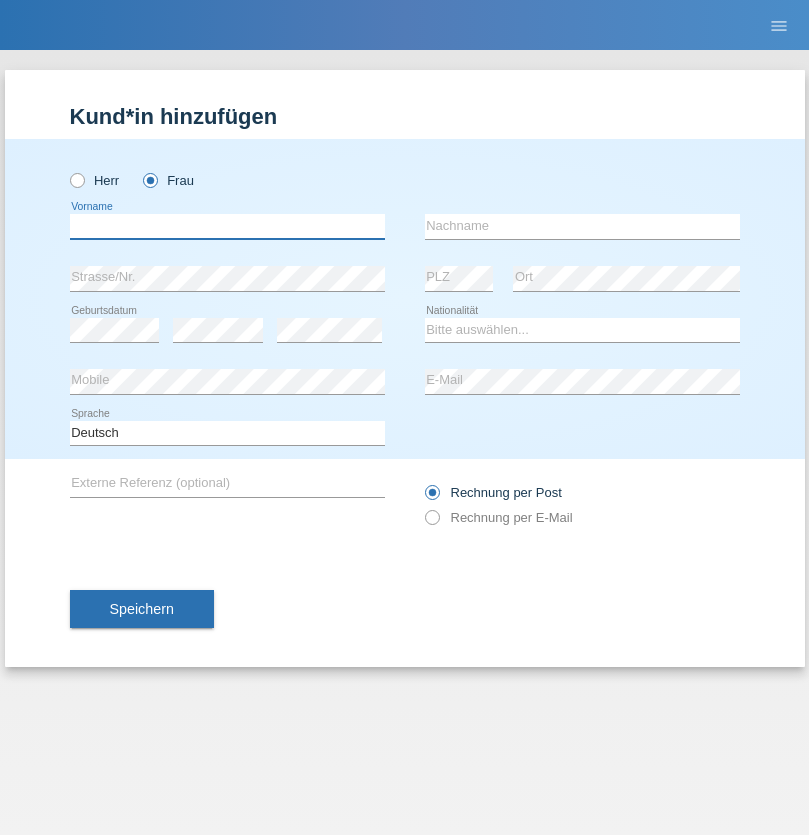 click at bounding box center (227, 226) 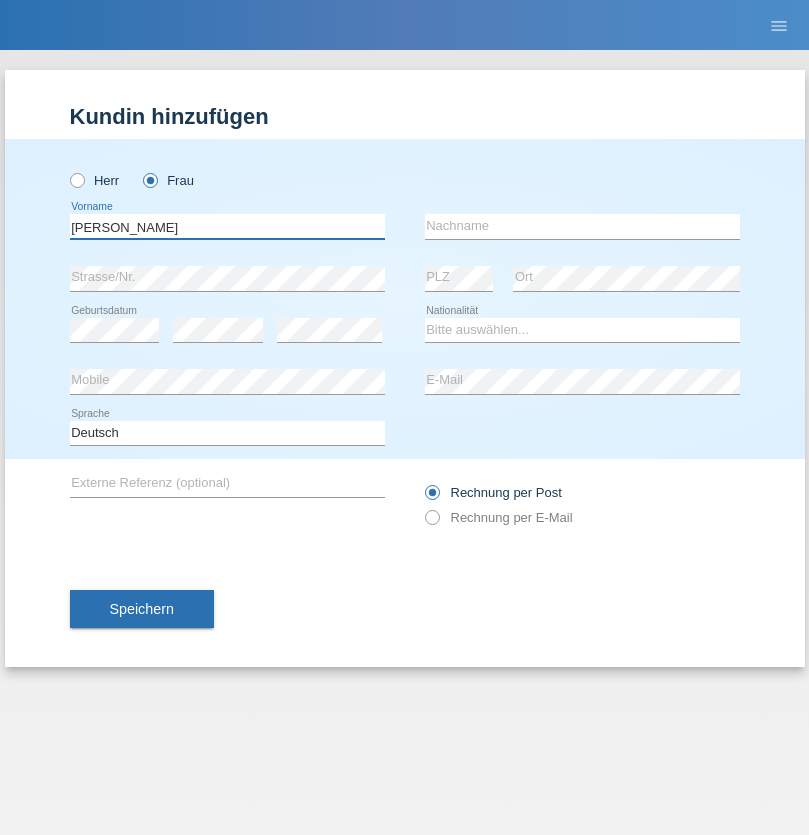 type on "Jasmin" 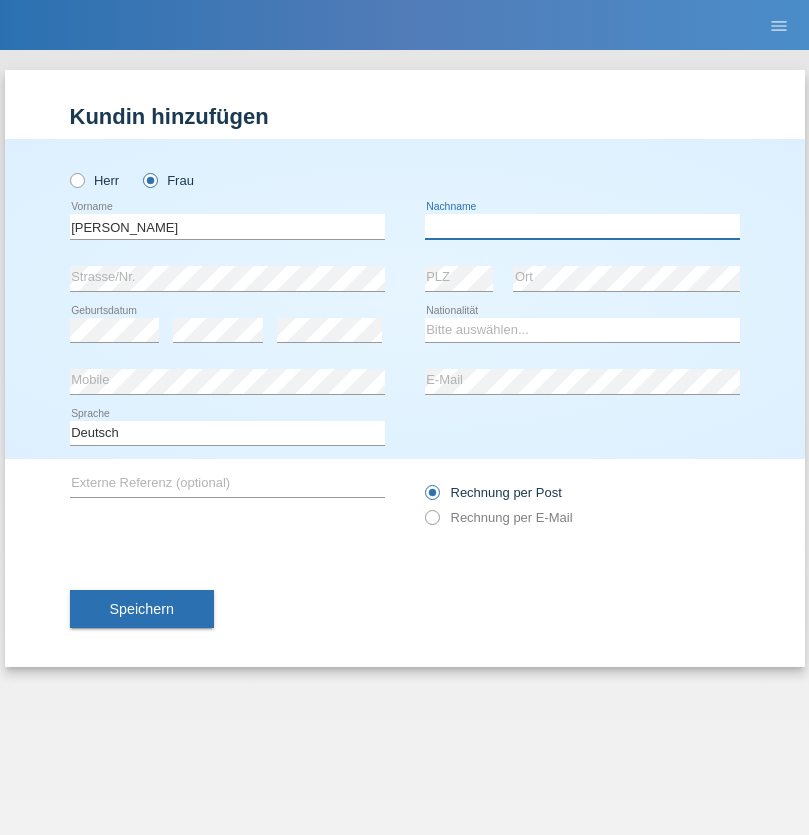 click at bounding box center [582, 226] 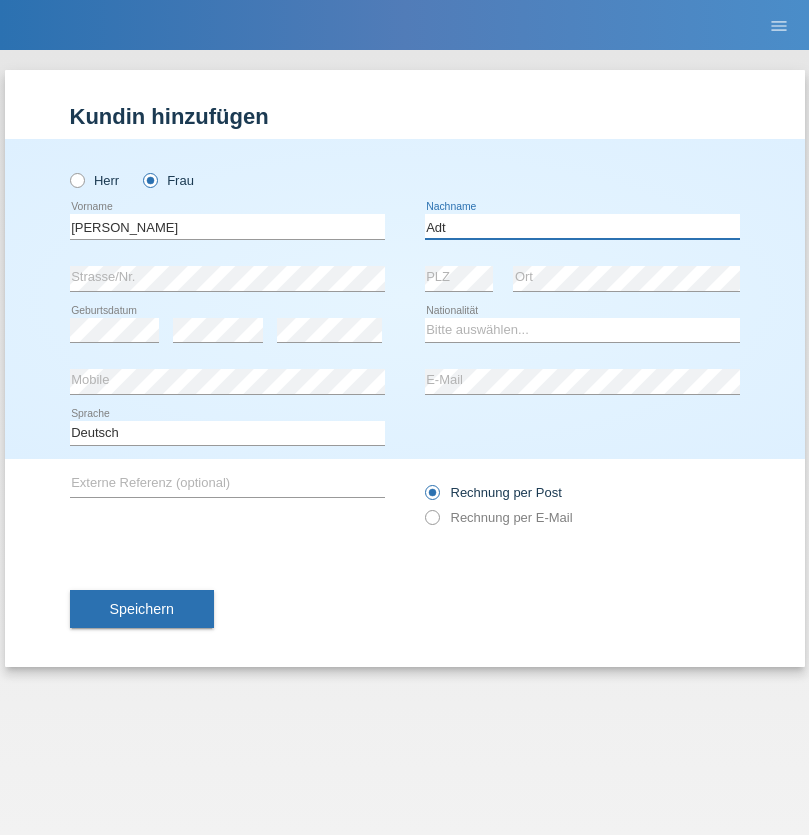 type on "Adt" 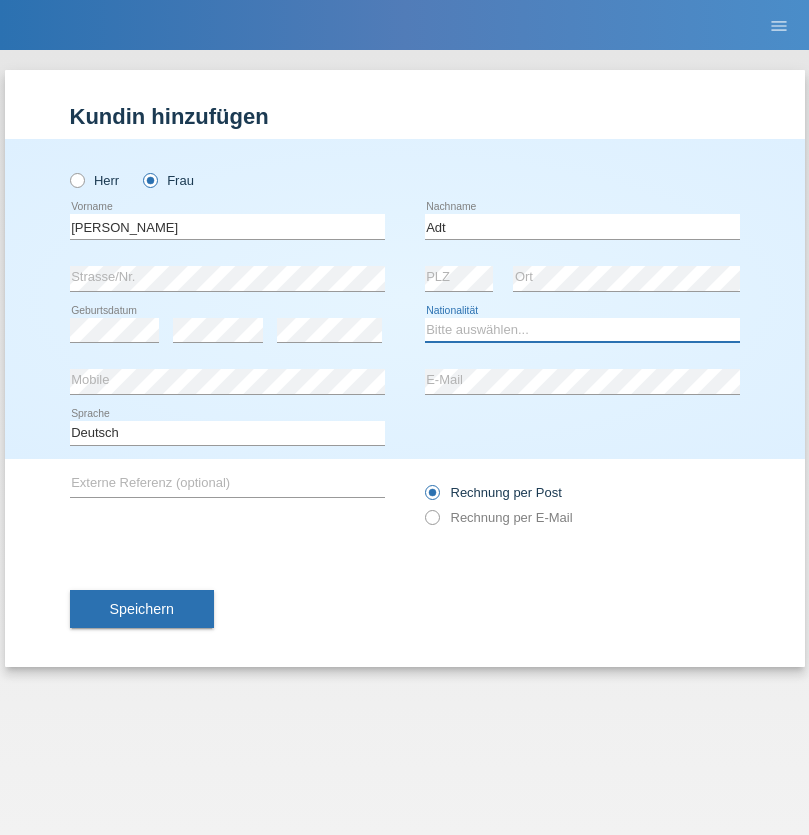 select on "LI" 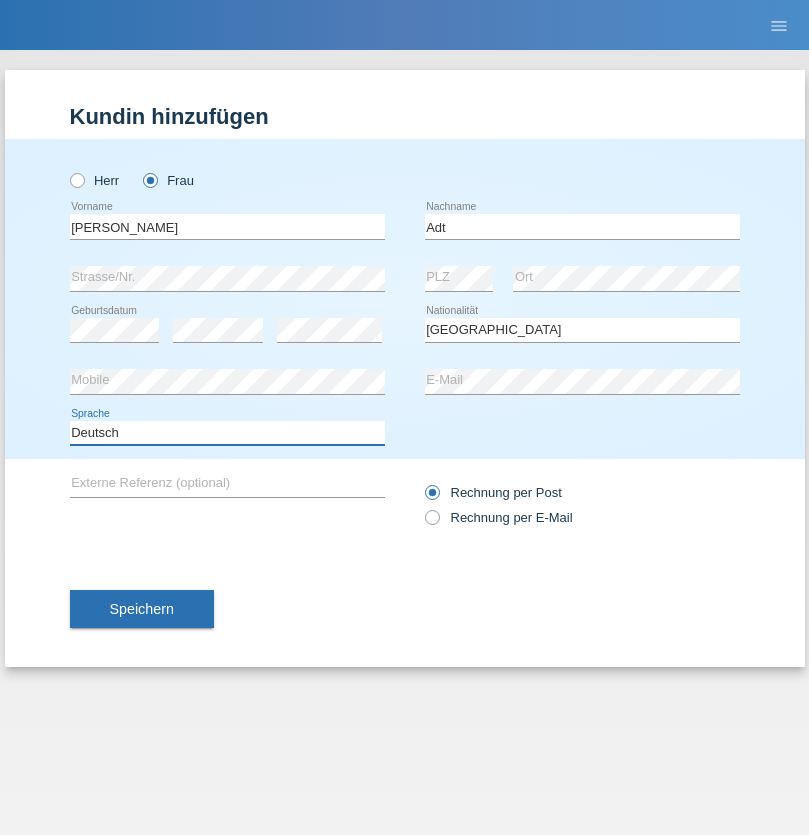 select on "en" 